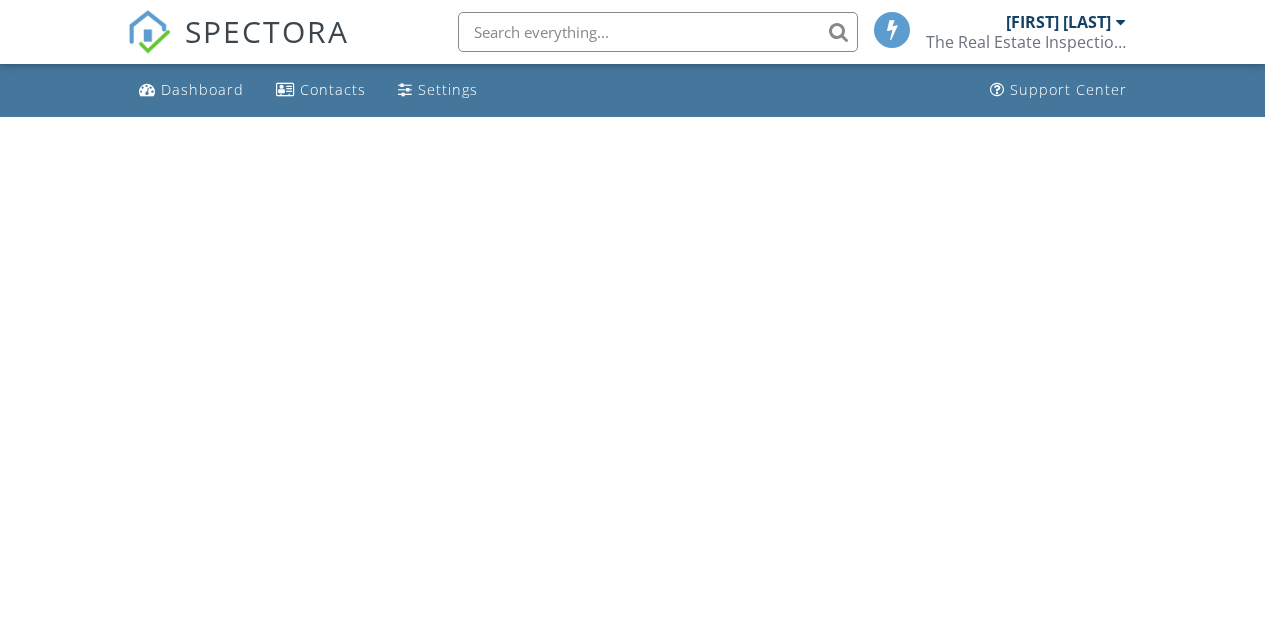 scroll, scrollTop: 0, scrollLeft: 0, axis: both 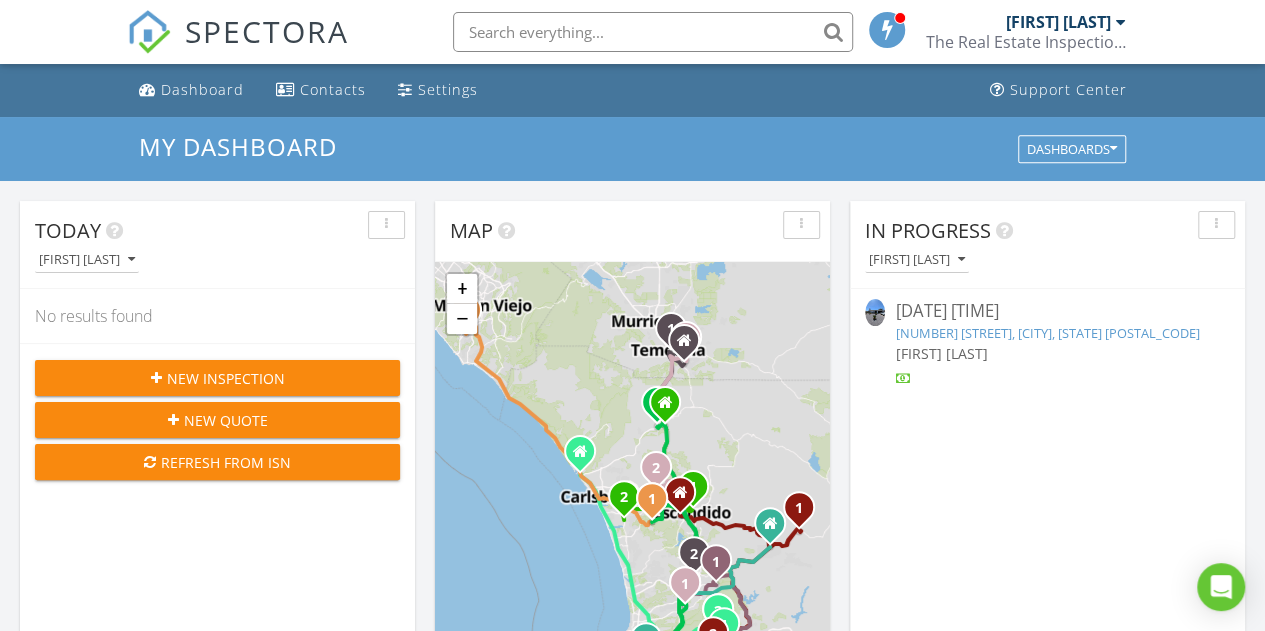 click on "[NUMBER] [STREET], [CITY], [STATE] [POSTAL_CODE]" at bounding box center [1047, 333] 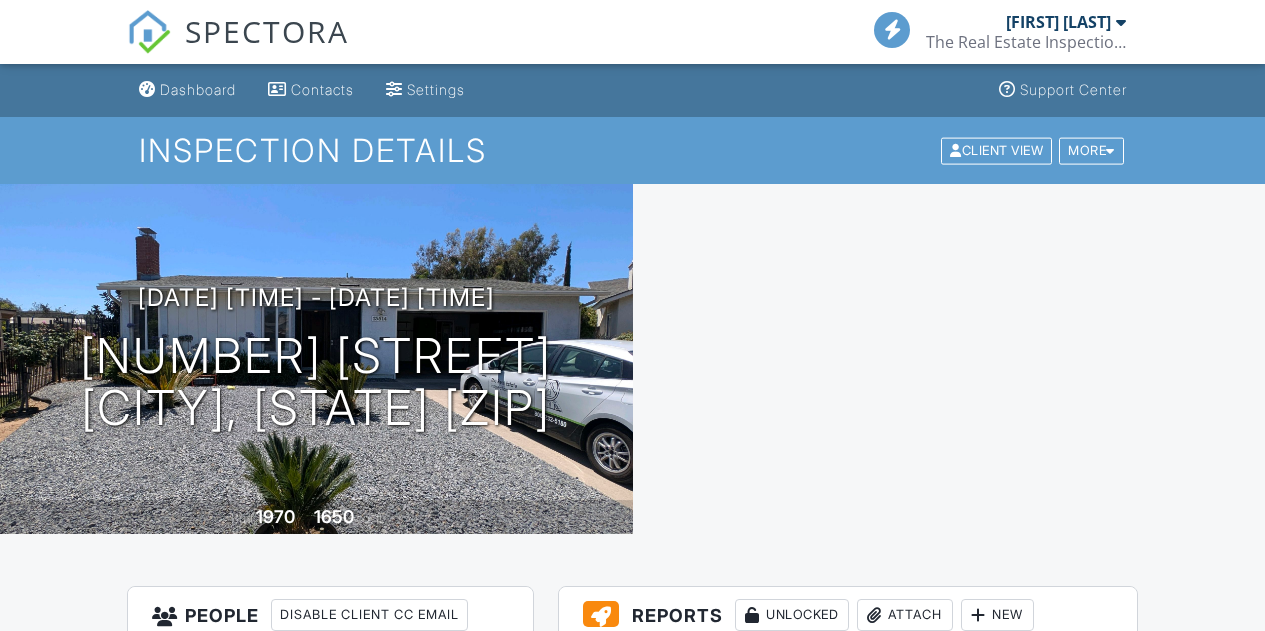 scroll, scrollTop: 0, scrollLeft: 0, axis: both 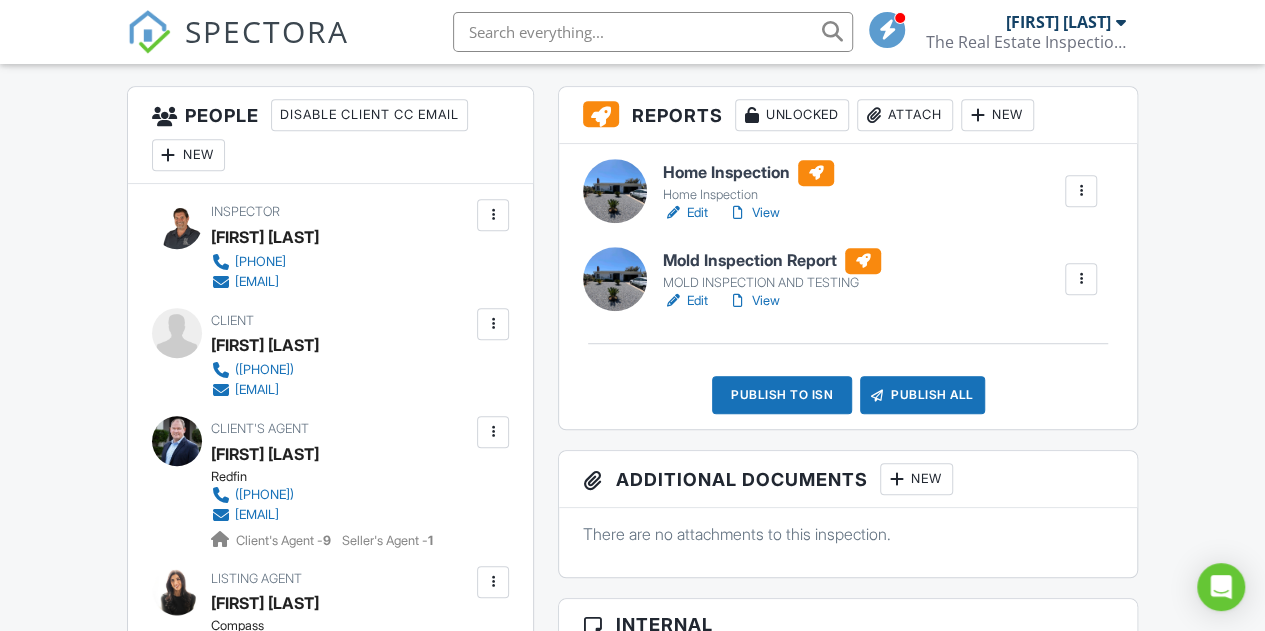 click on "Mold Inspection Report" at bounding box center [772, 261] 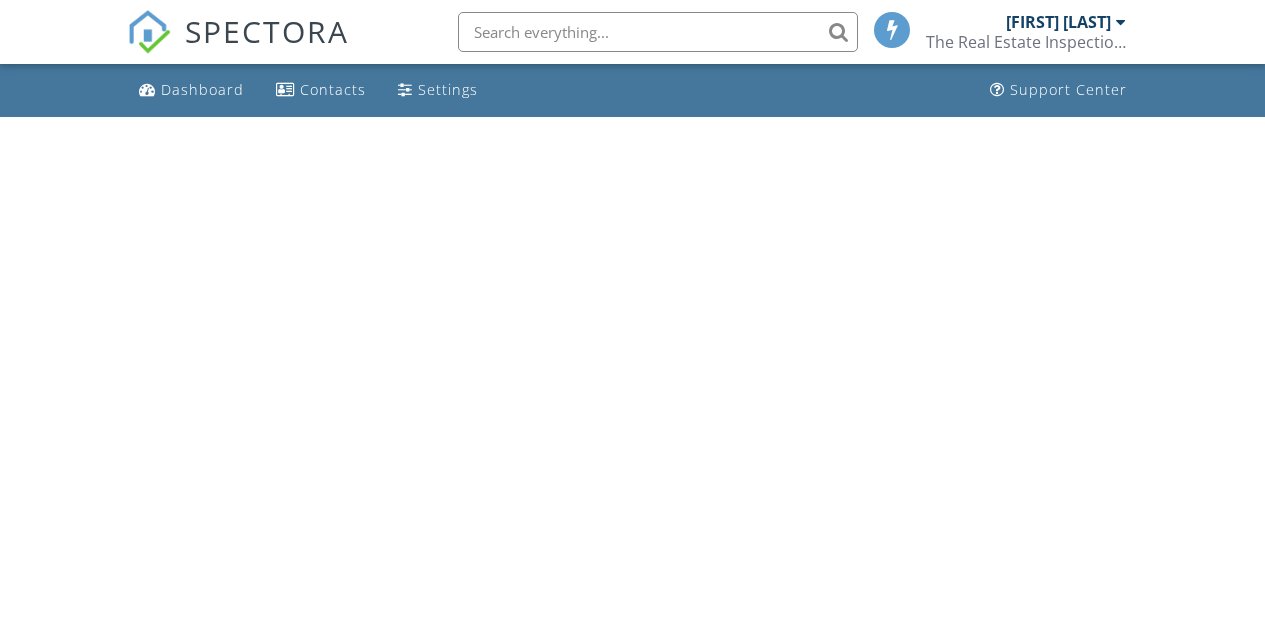 scroll, scrollTop: 0, scrollLeft: 0, axis: both 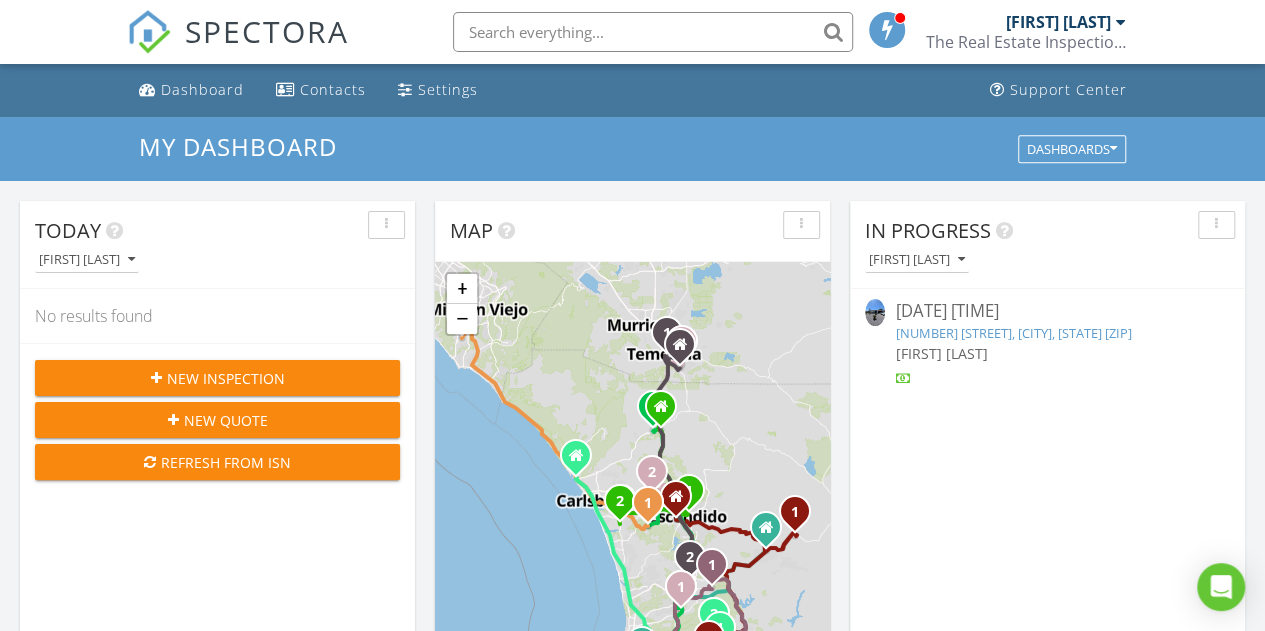 click on "[NUMBER] [STREET], [CITY], [STATE] [ZIP]" at bounding box center [1013, 333] 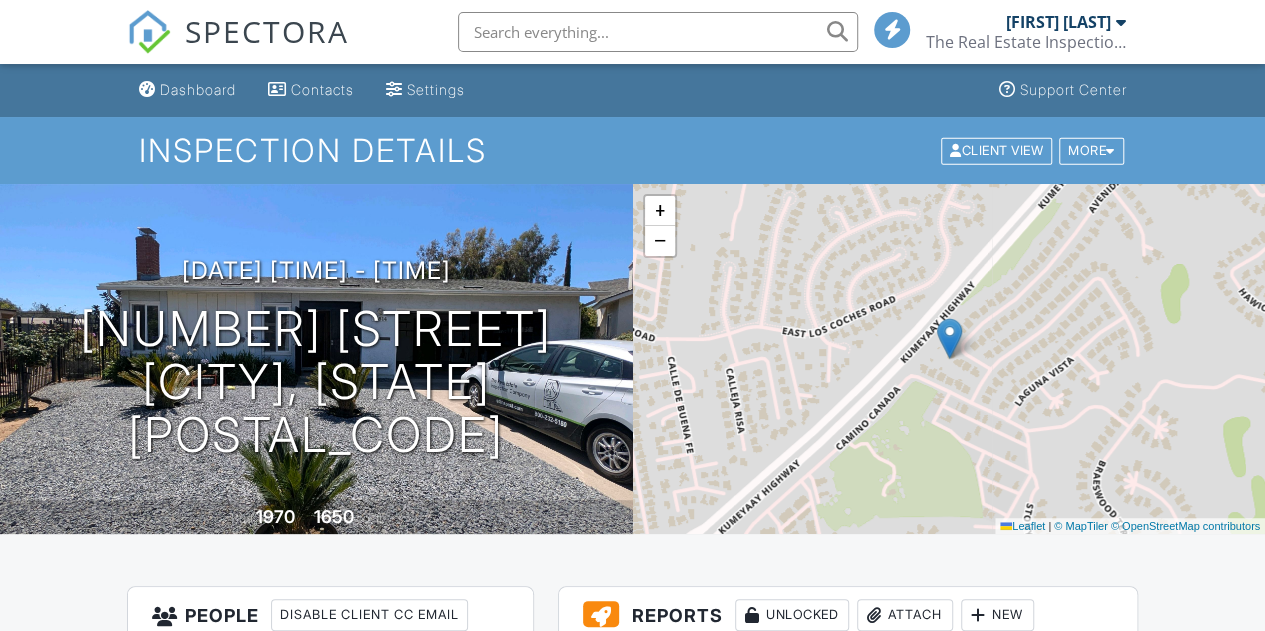 scroll, scrollTop: 300, scrollLeft: 0, axis: vertical 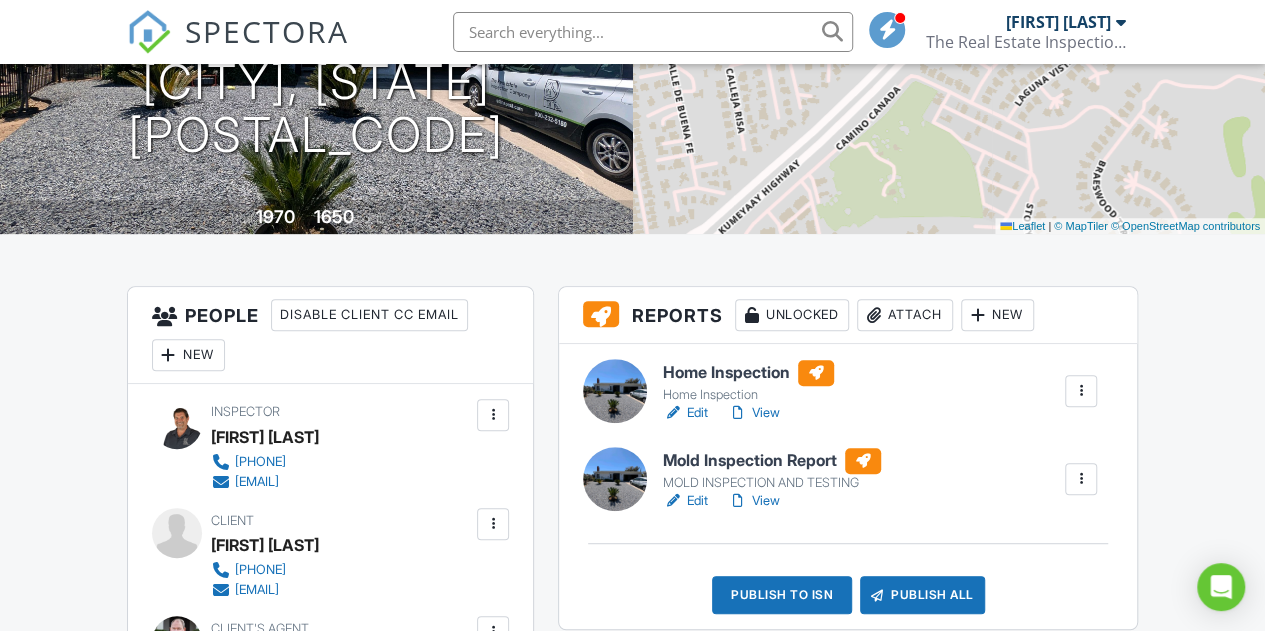 click on "Attach" at bounding box center (905, 315) 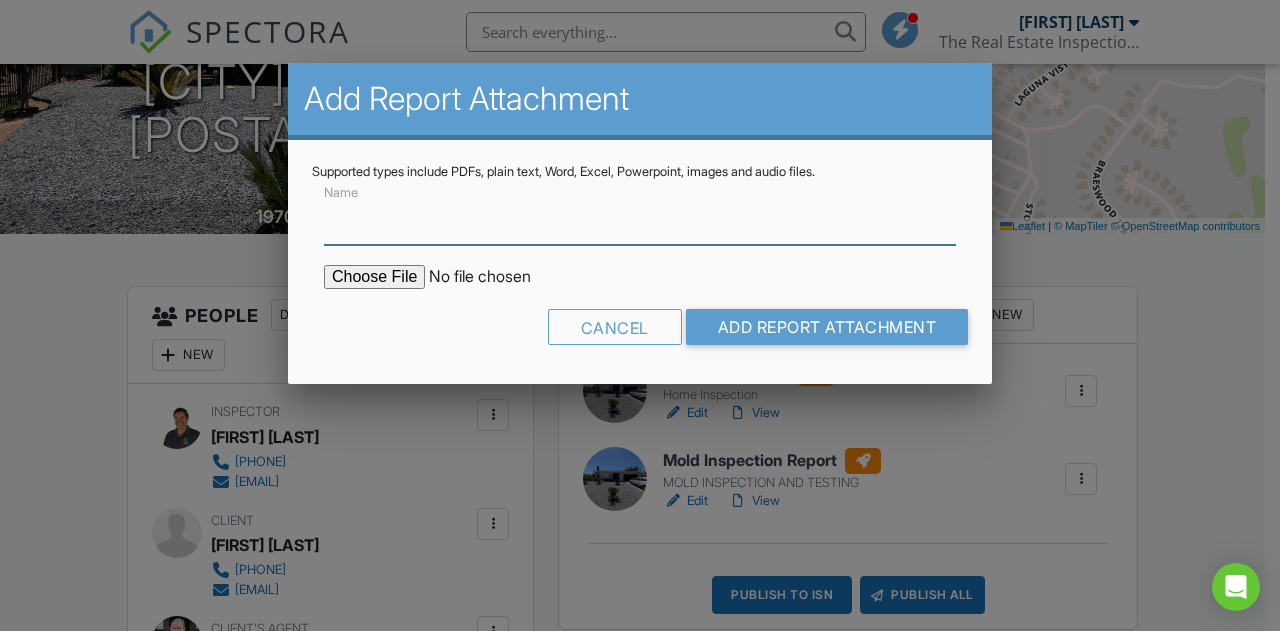 click on "Name" at bounding box center (640, 220) 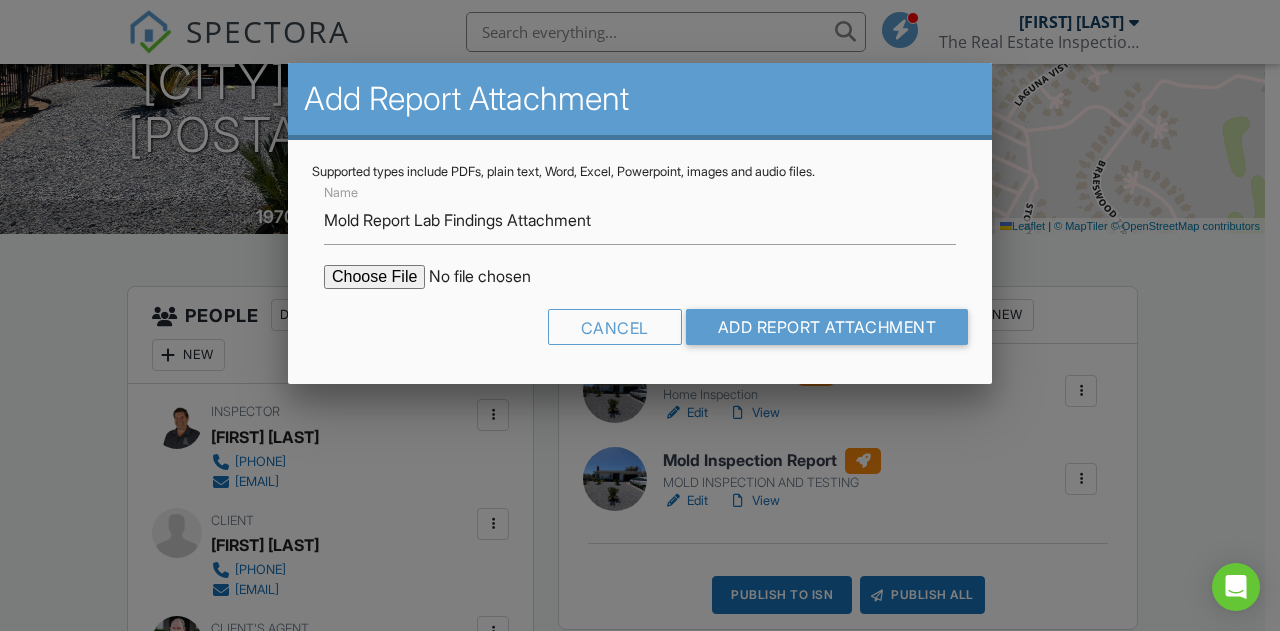 click at bounding box center [494, 277] 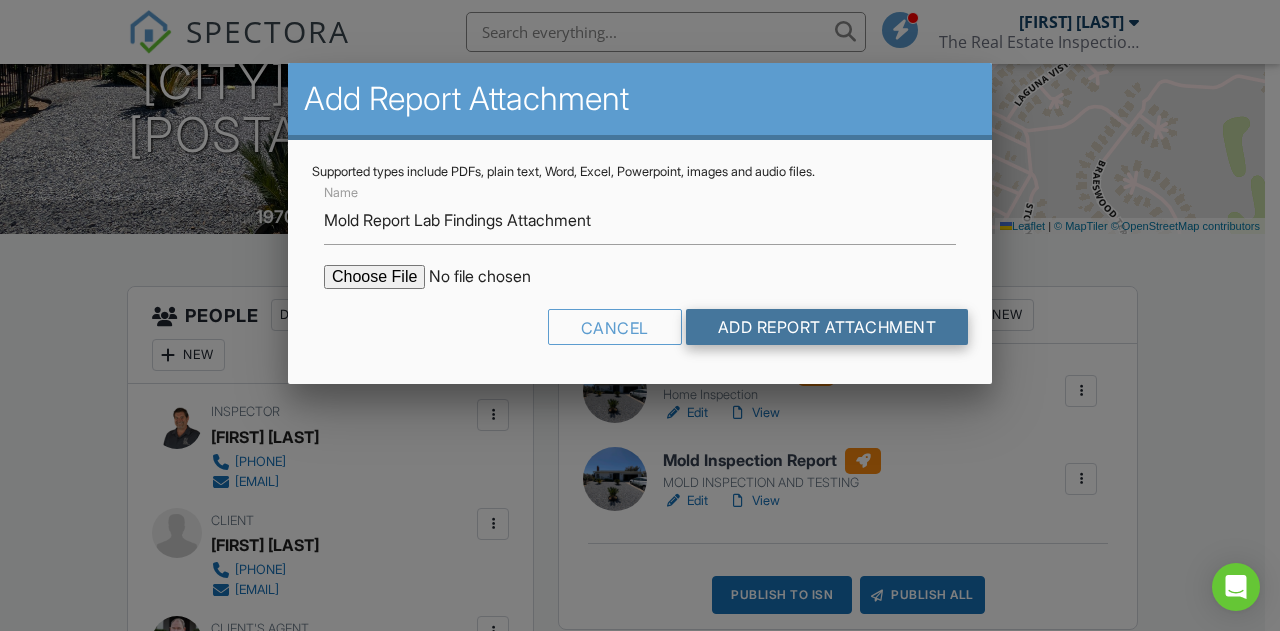 click on "Add Report Attachment" at bounding box center [827, 327] 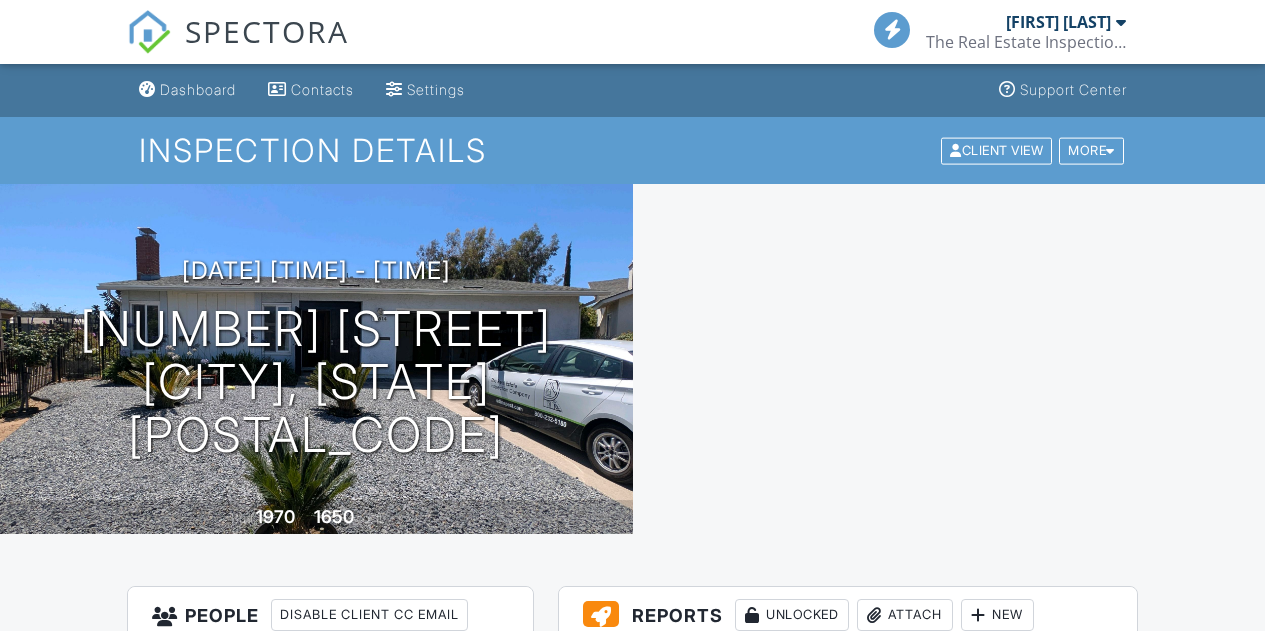 scroll, scrollTop: 0, scrollLeft: 0, axis: both 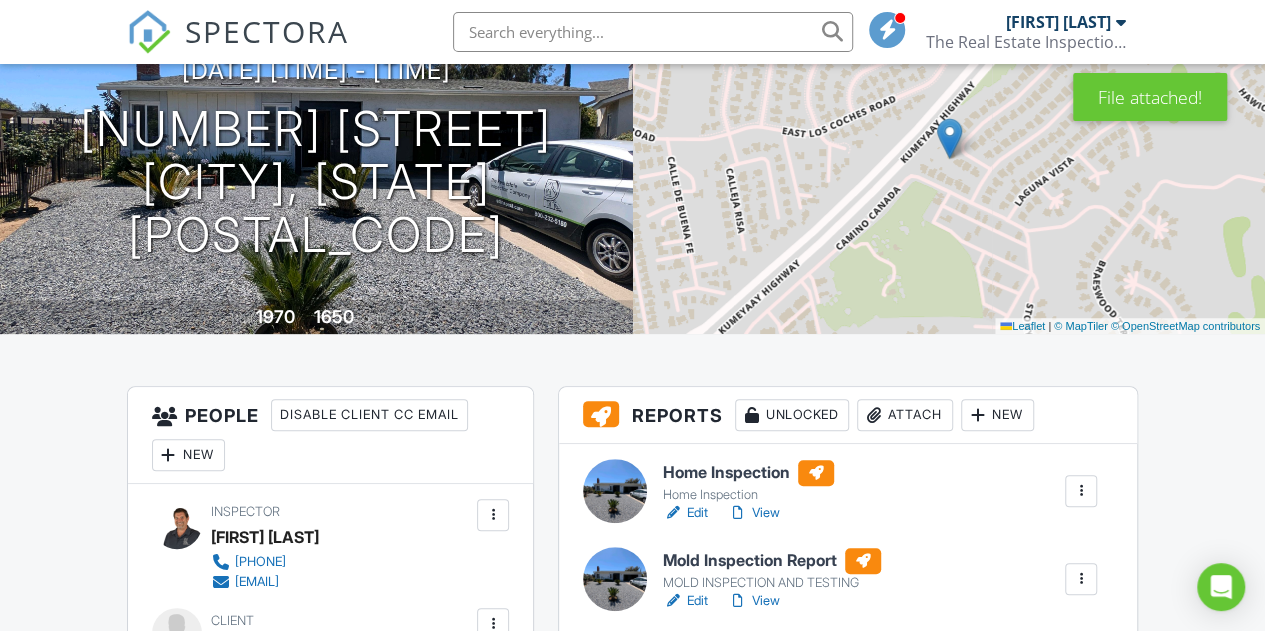 click on "Attach" at bounding box center [905, 415] 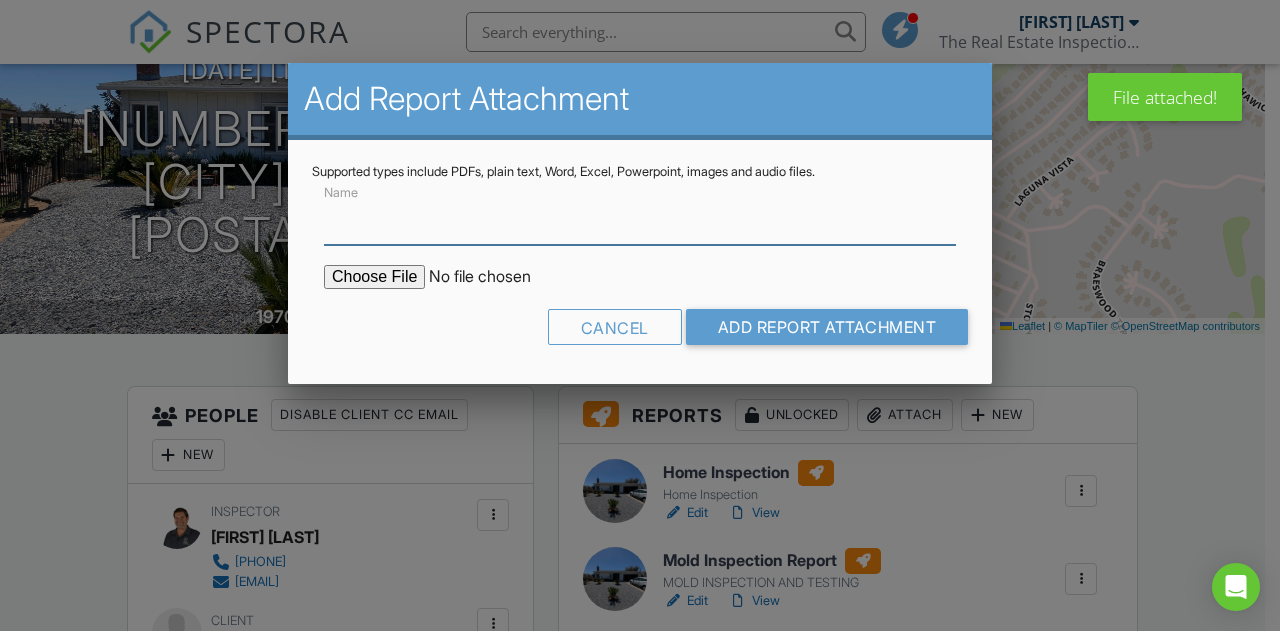 click on "Name" at bounding box center [640, 220] 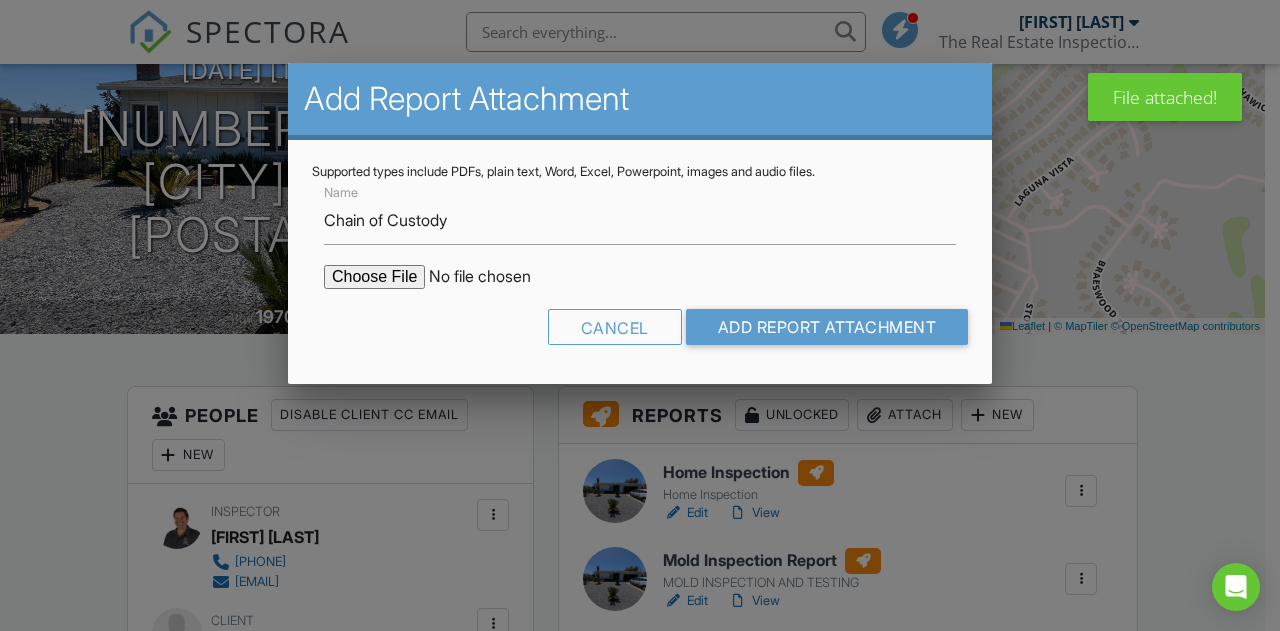 click at bounding box center (494, 277) 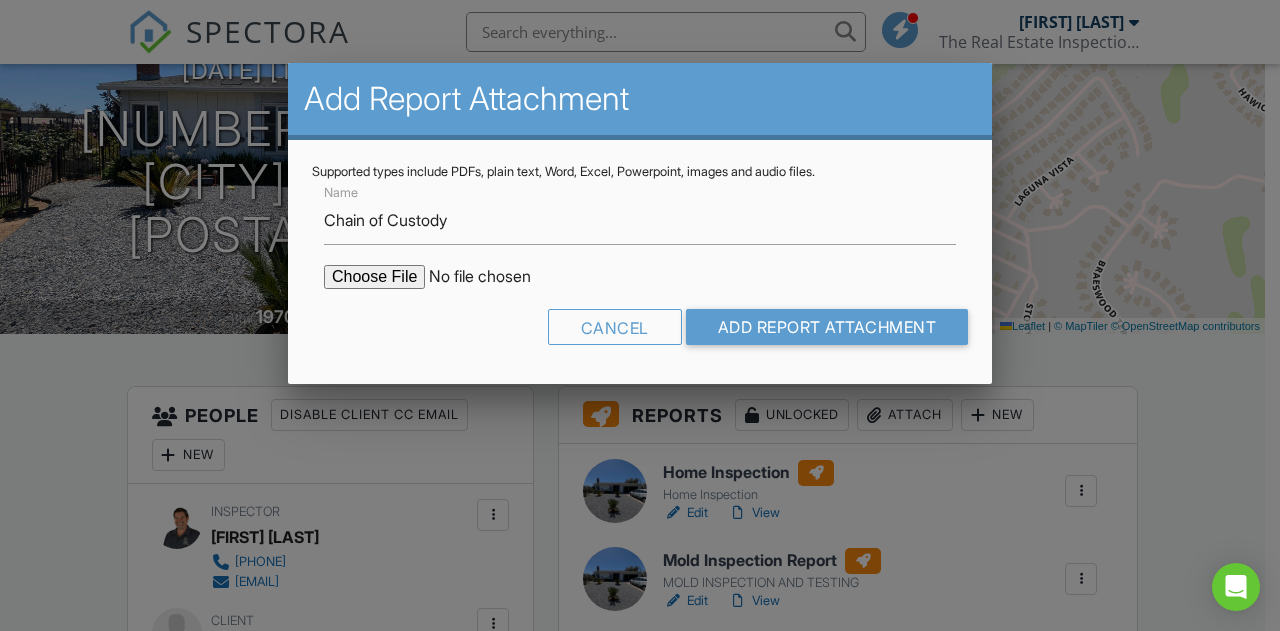 type on "C:\fakepath\COC-4169698.pdf" 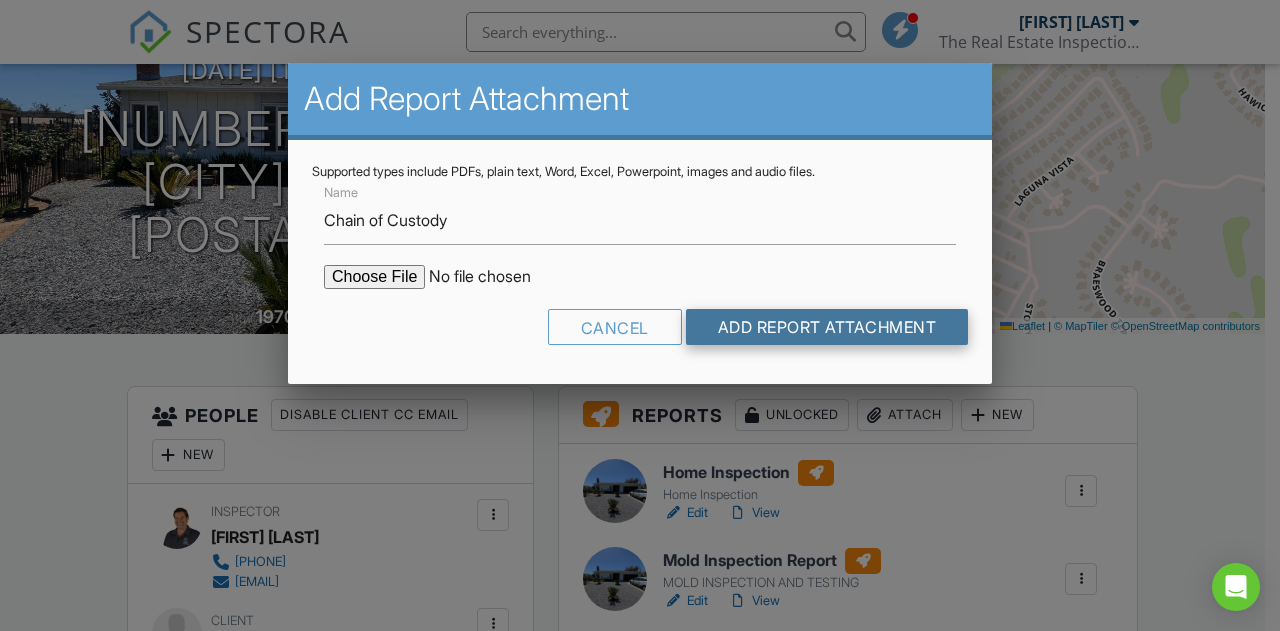 click on "Add Report Attachment" at bounding box center [827, 327] 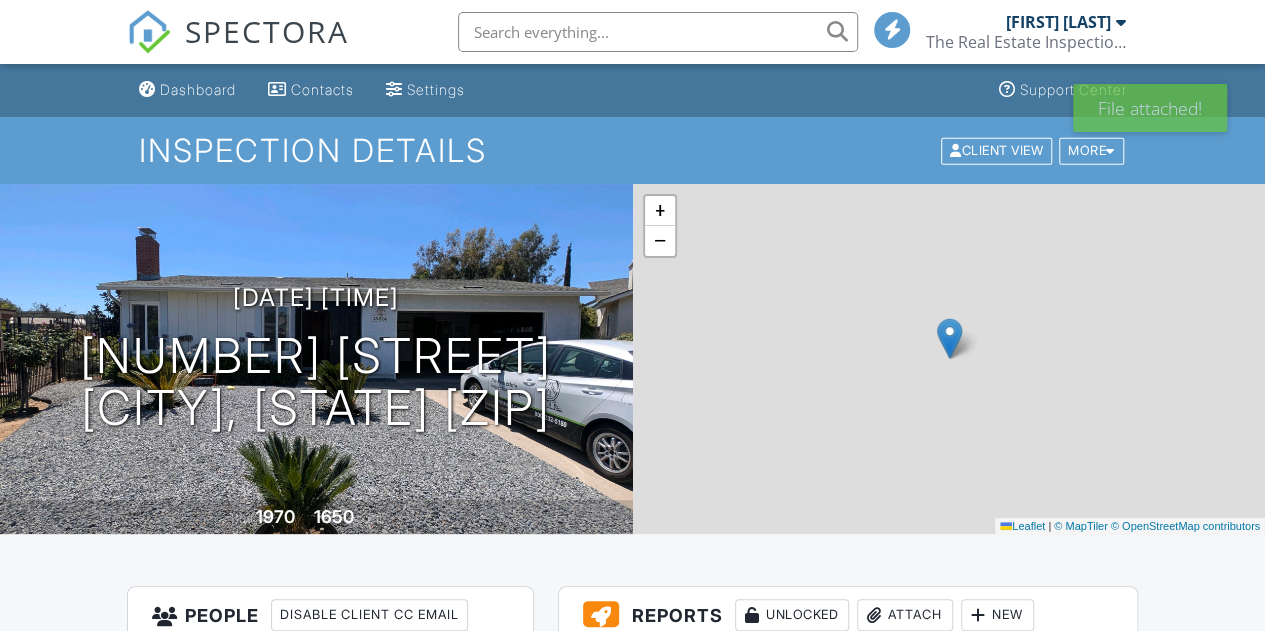 scroll, scrollTop: 204, scrollLeft: 0, axis: vertical 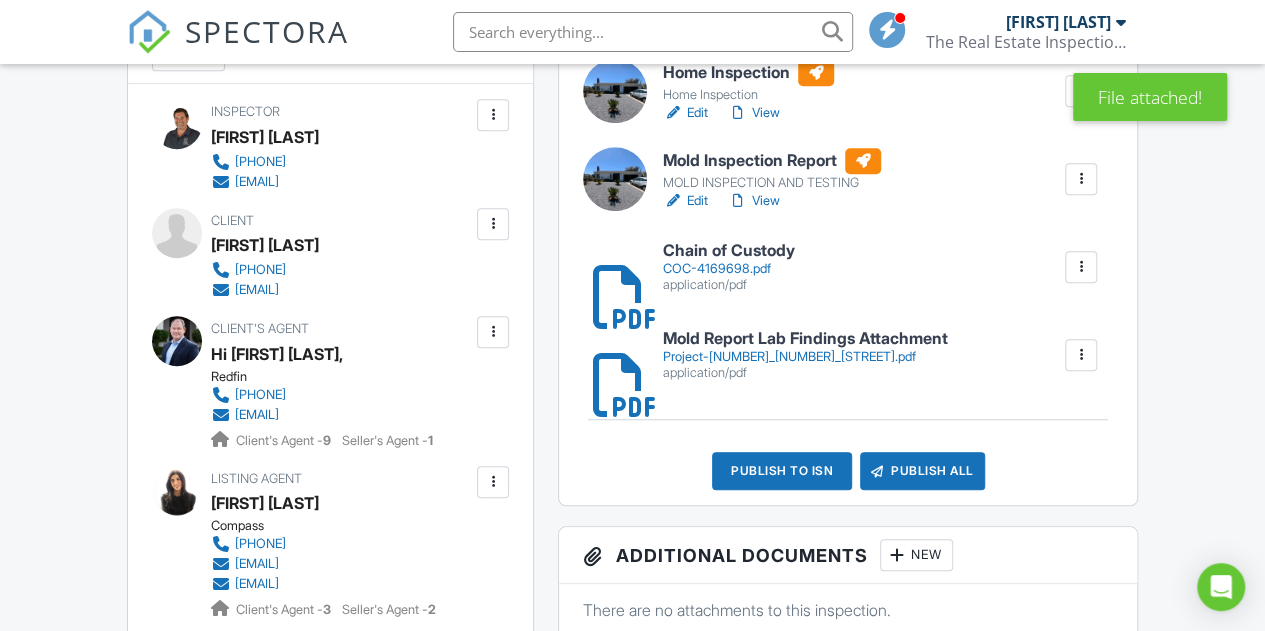 click on "Publish All" at bounding box center (922, 471) 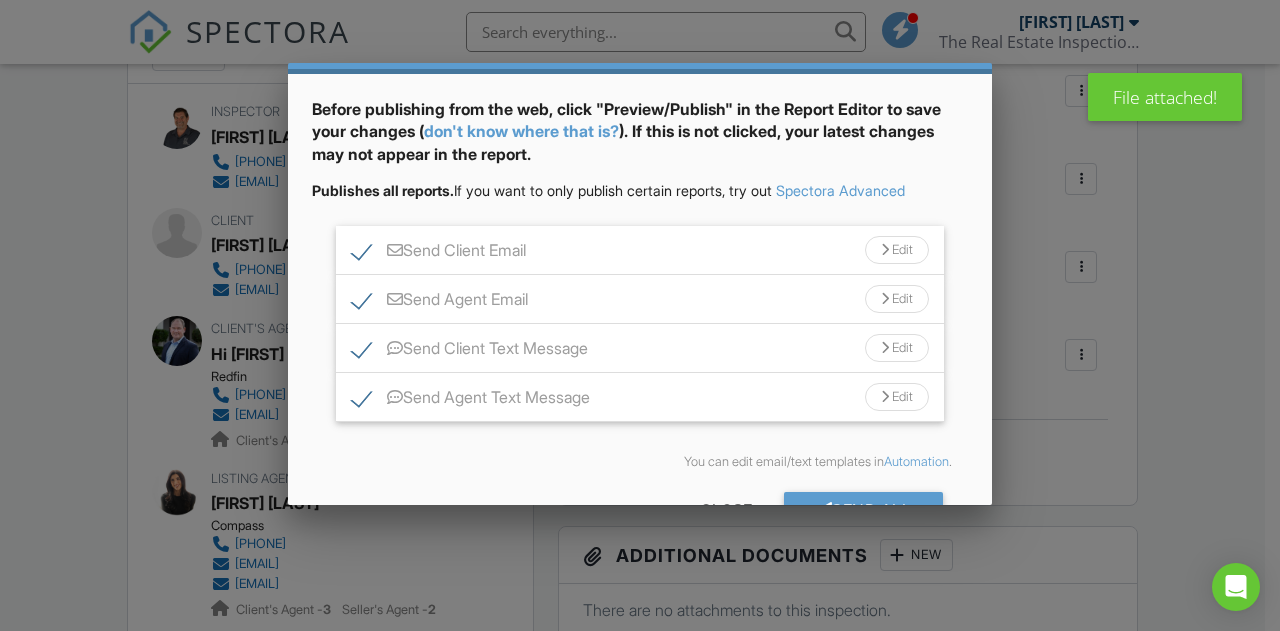 scroll, scrollTop: 125, scrollLeft: 0, axis: vertical 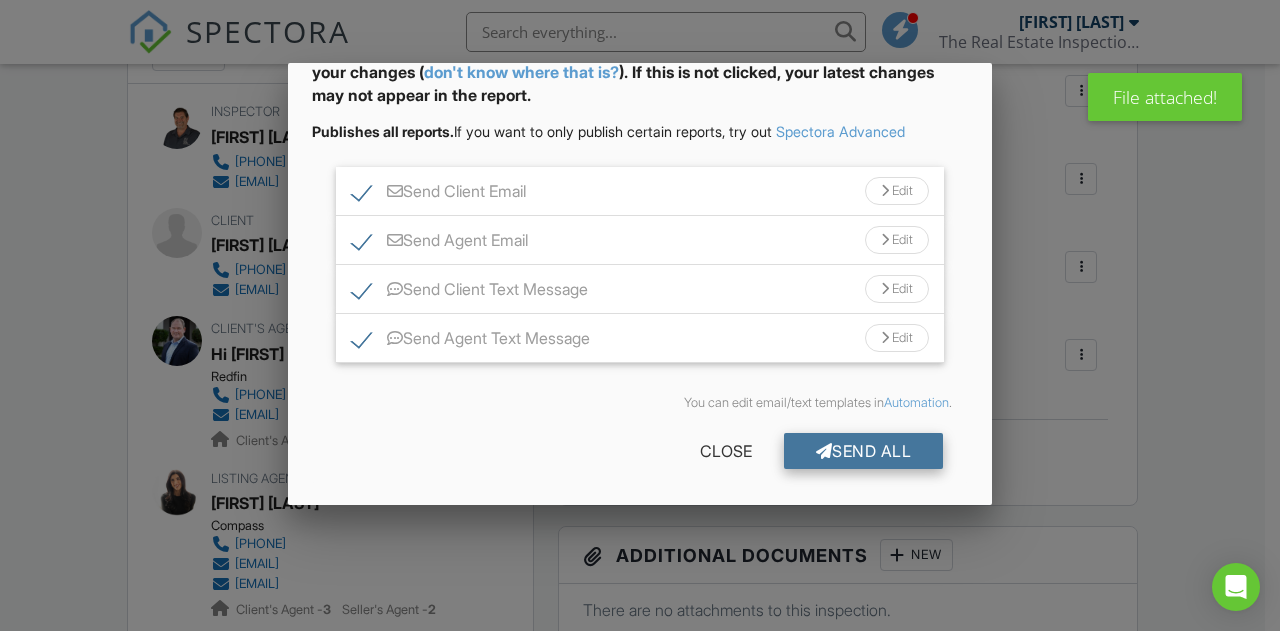 click on "Send All" at bounding box center [864, 451] 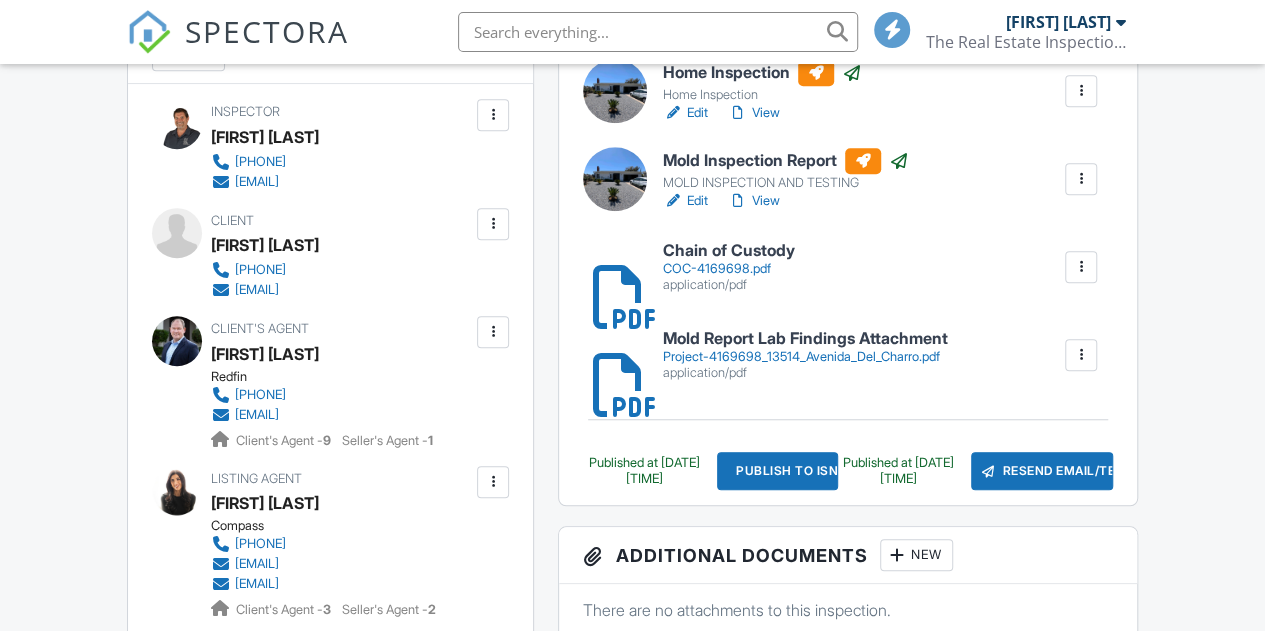 scroll, scrollTop: 600, scrollLeft: 0, axis: vertical 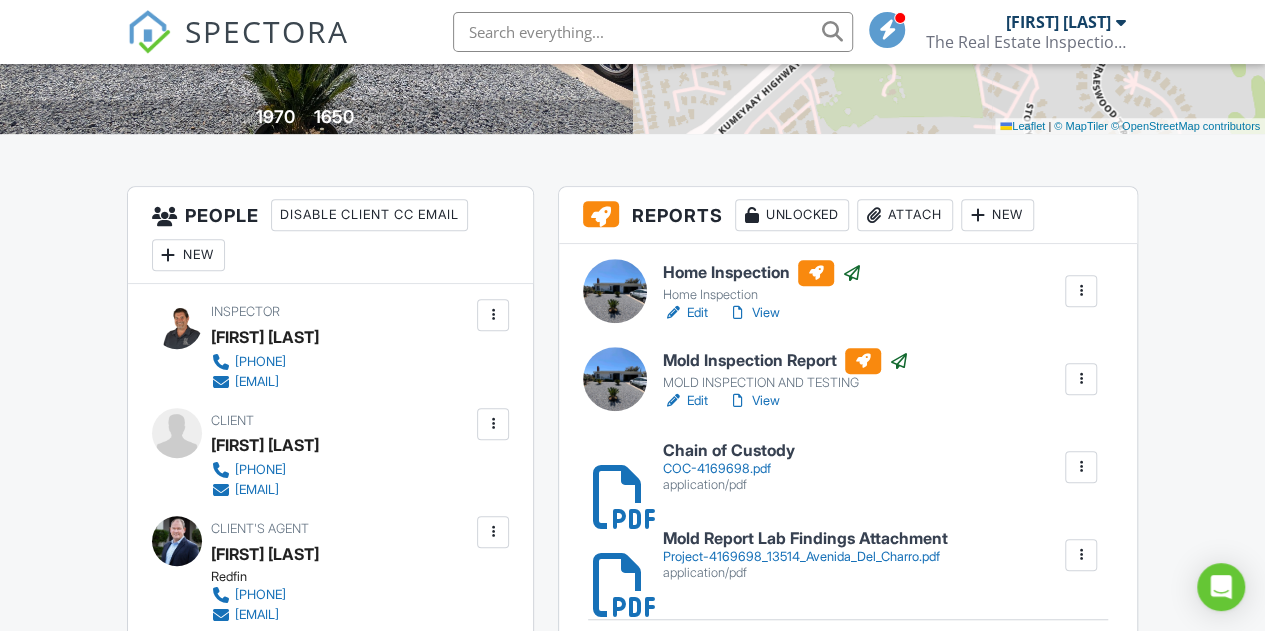 click on "Home Inspection" at bounding box center (762, 273) 